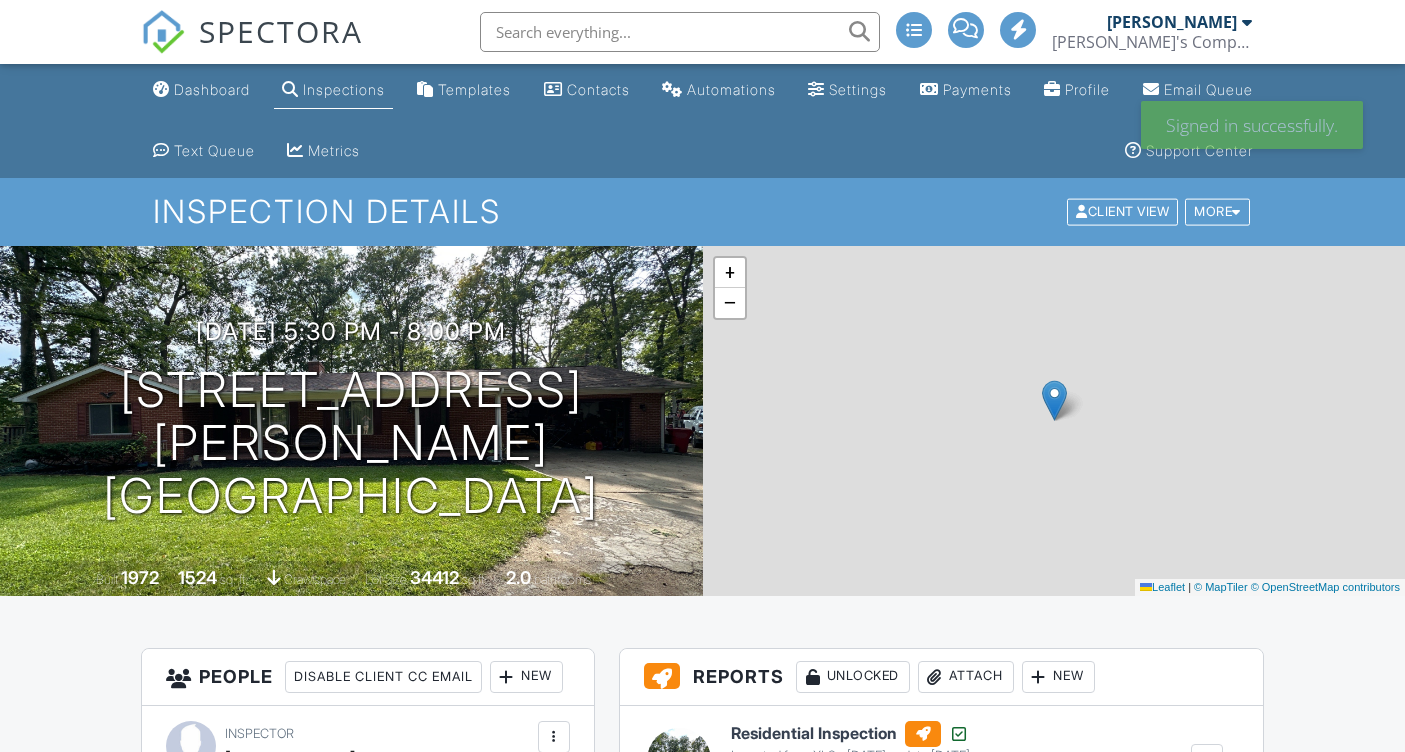 scroll, scrollTop: 0, scrollLeft: 0, axis: both 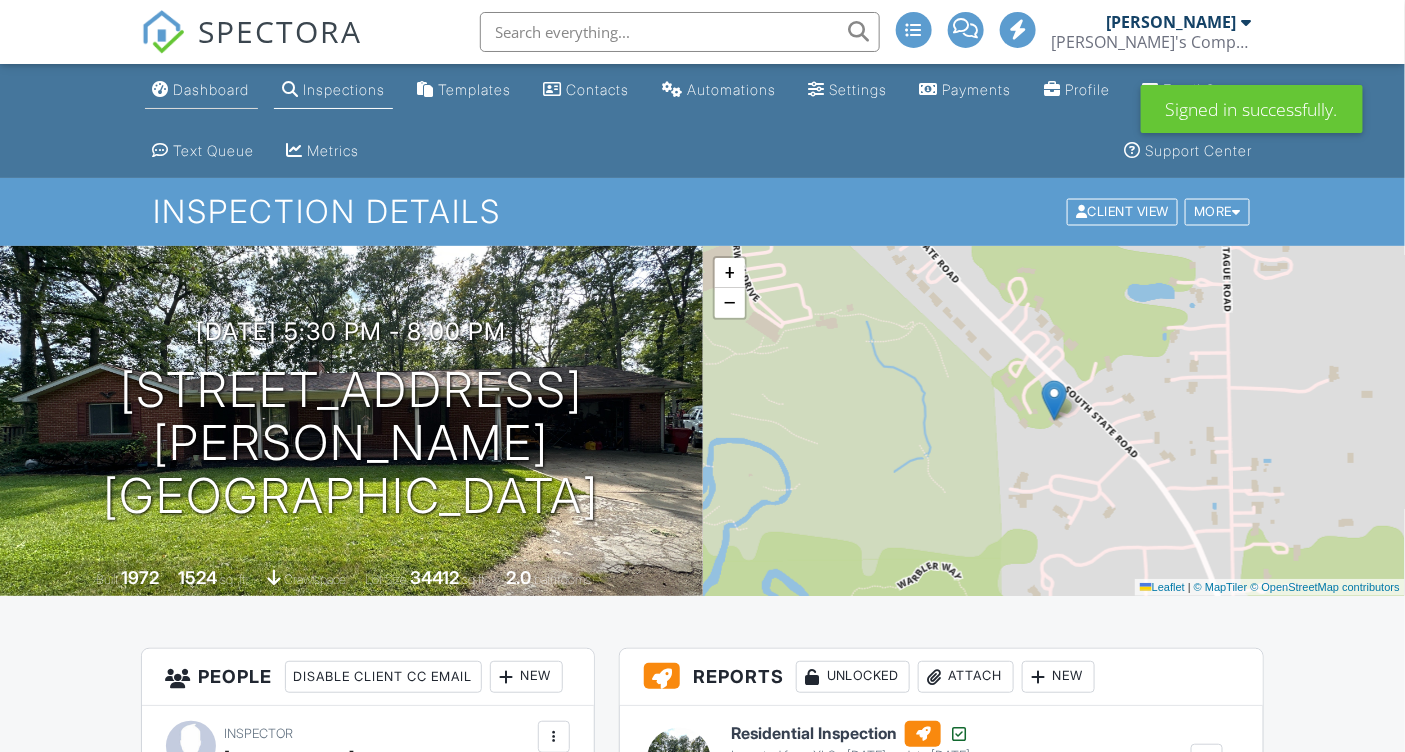 click on "Dashboard" at bounding box center (201, 90) 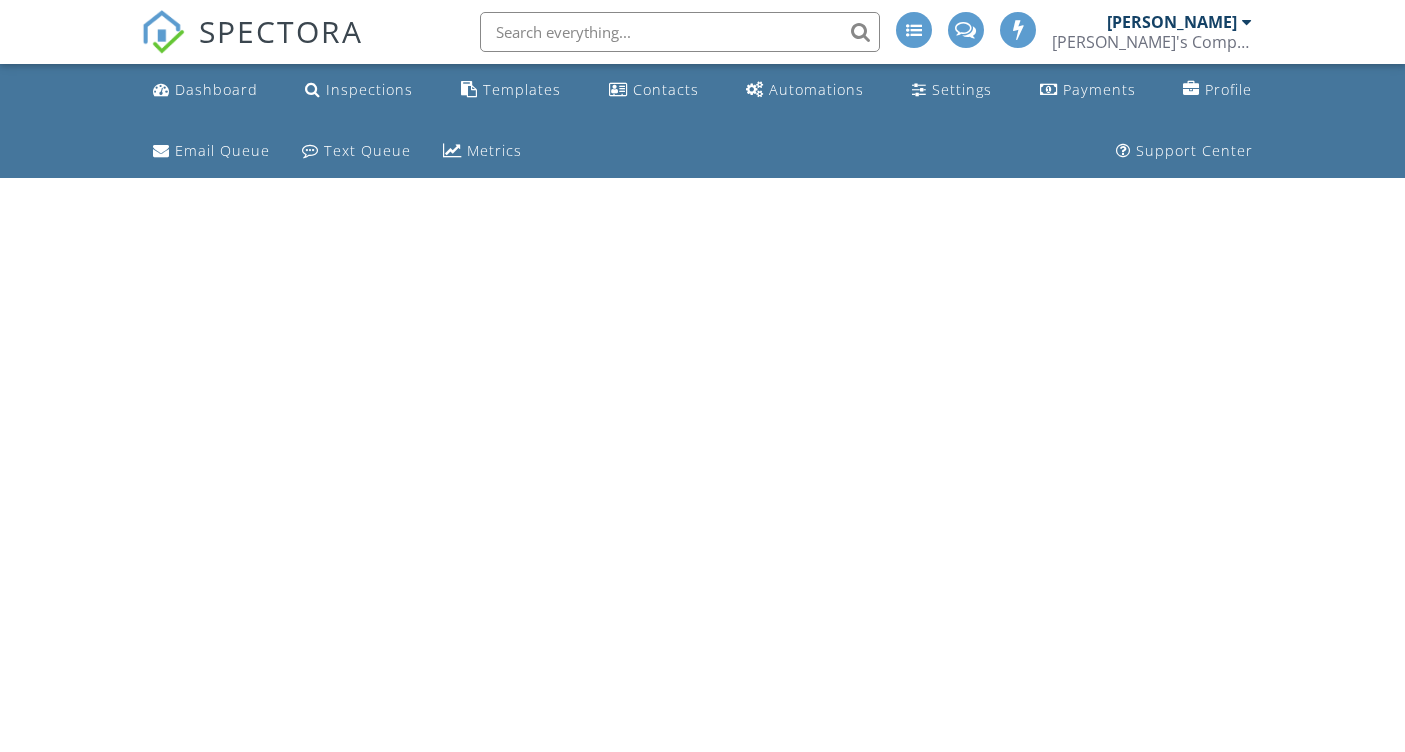 scroll, scrollTop: 0, scrollLeft: 0, axis: both 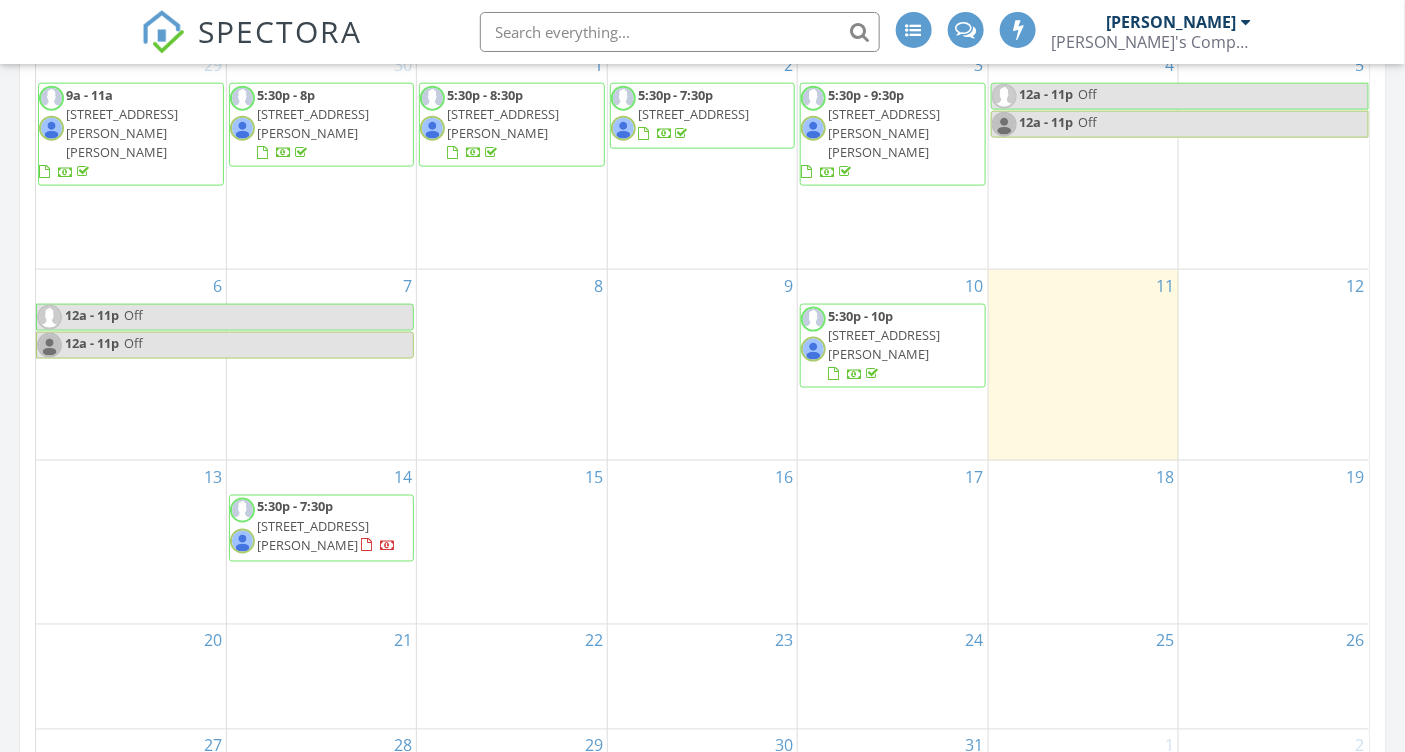 click on "6523 Jones Rd, North Branch 48461" at bounding box center [884, 344] 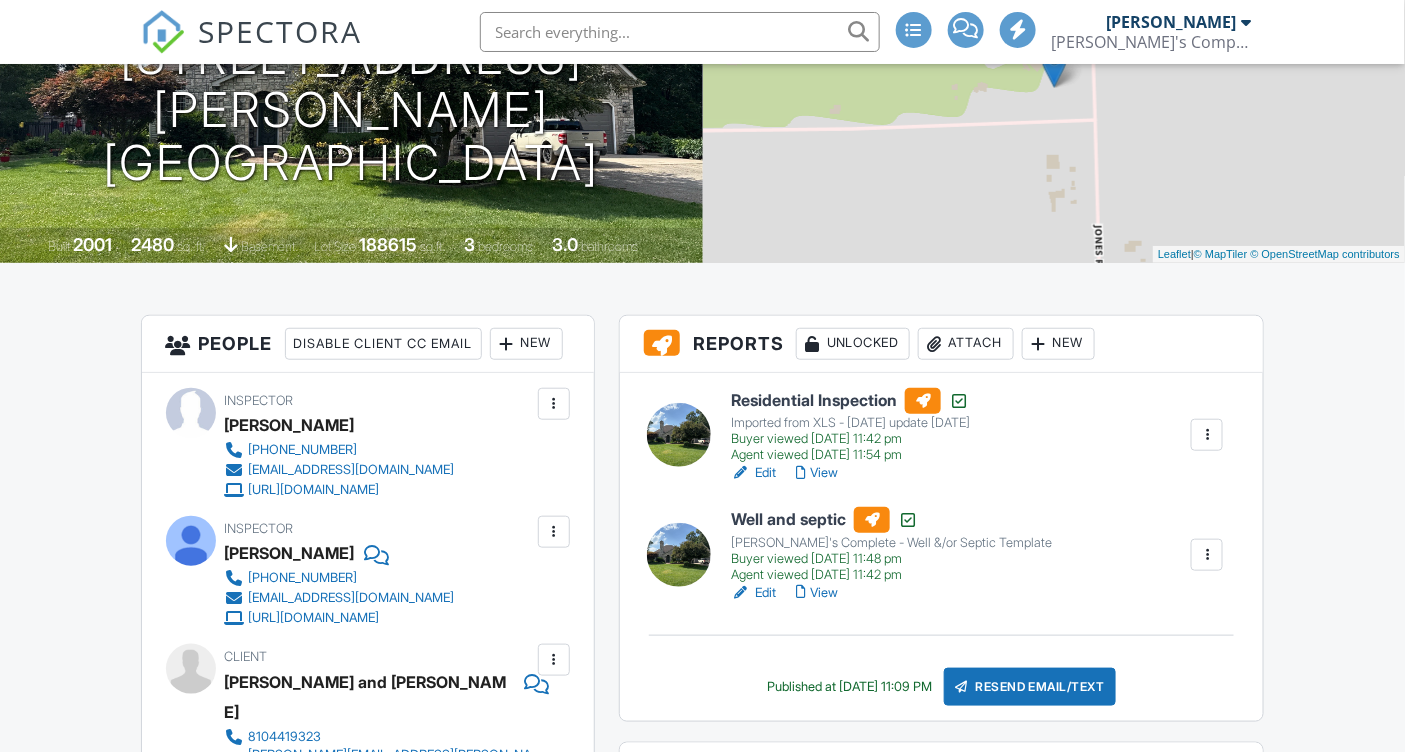 scroll, scrollTop: 333, scrollLeft: 0, axis: vertical 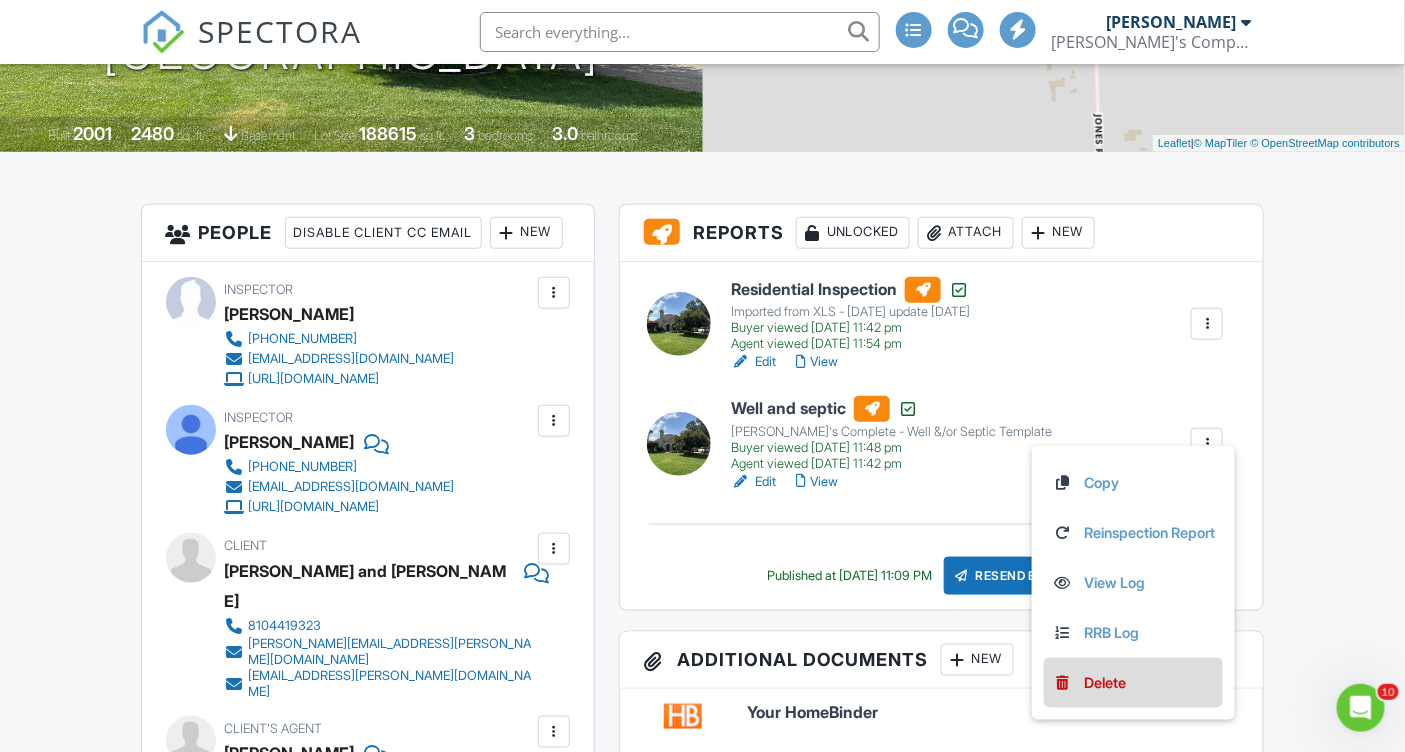 click on "Delete" at bounding box center (1133, 683) 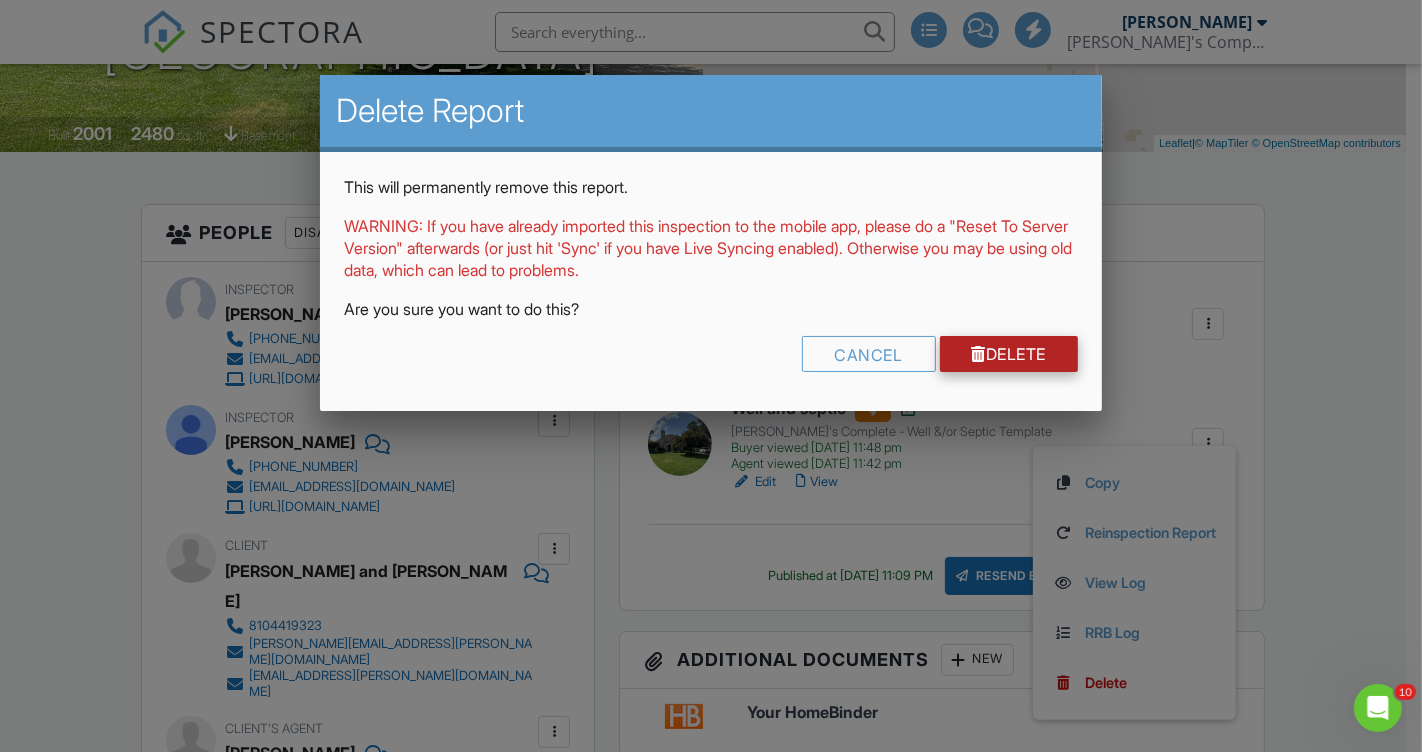 click at bounding box center (979, 354) 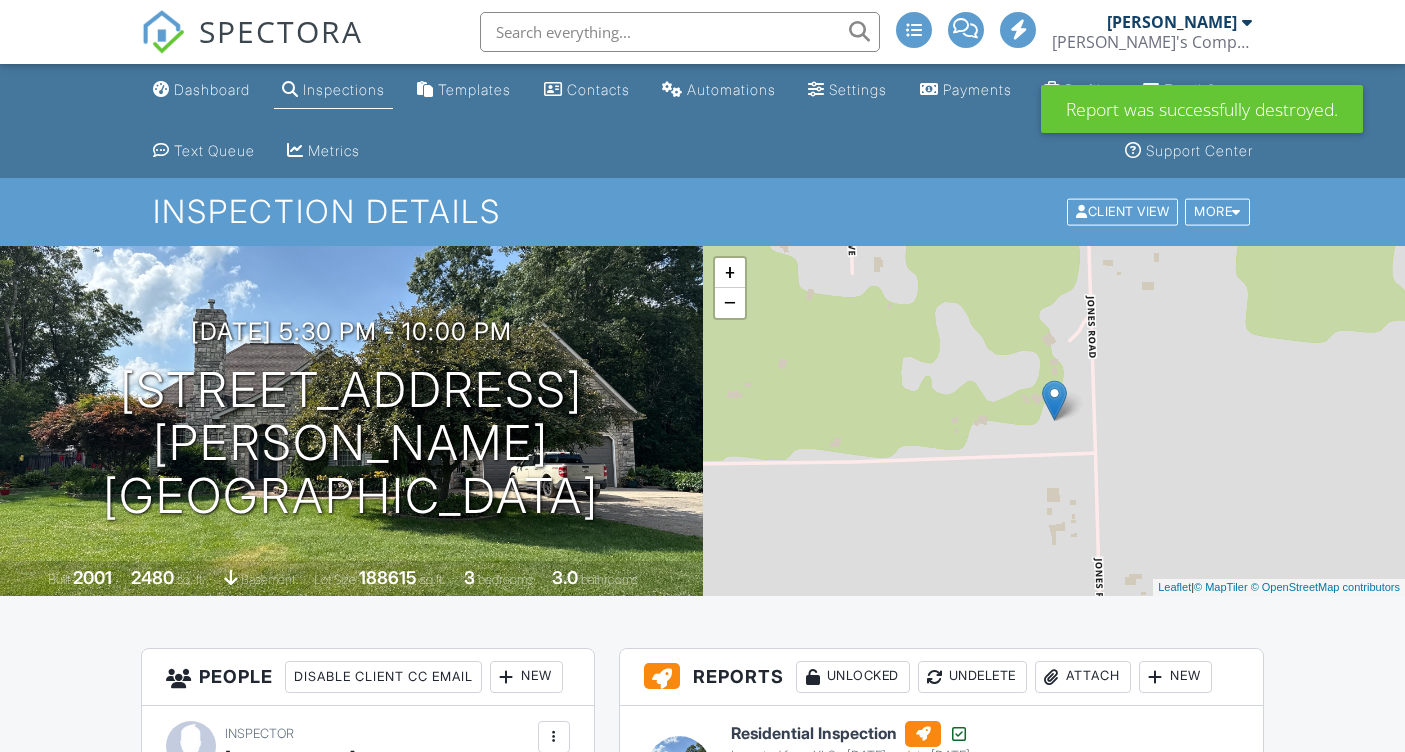 scroll, scrollTop: 1333, scrollLeft: 0, axis: vertical 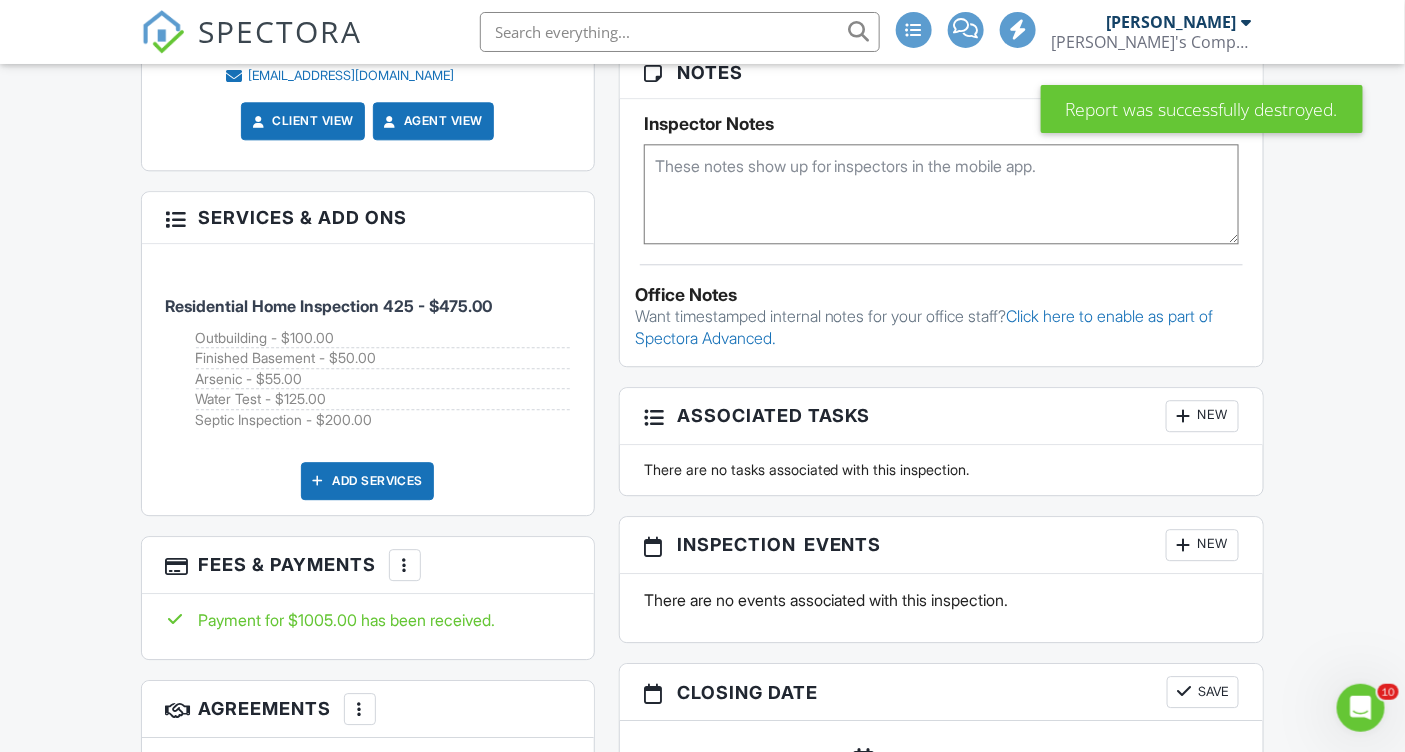 click on "More" at bounding box center [405, 565] 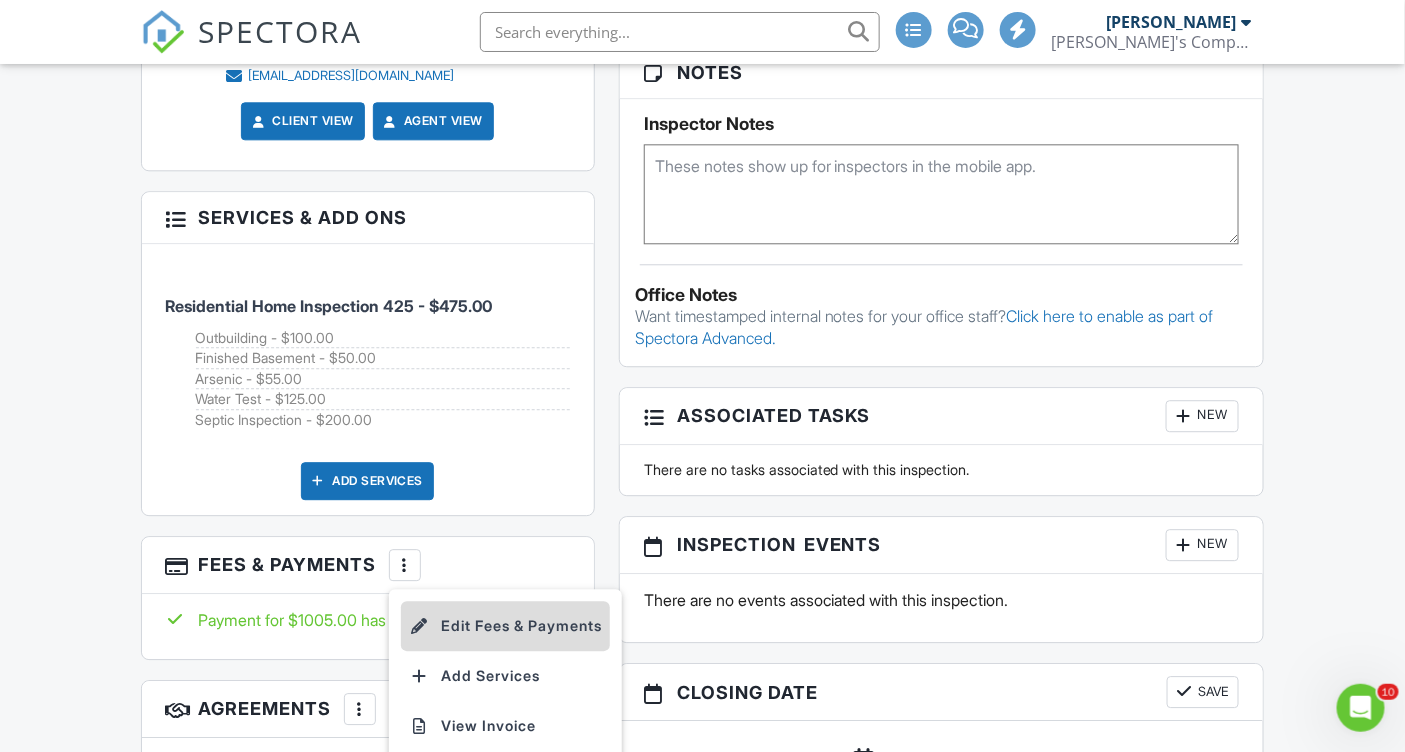 click on "Edit Fees & Payments" at bounding box center (505, 626) 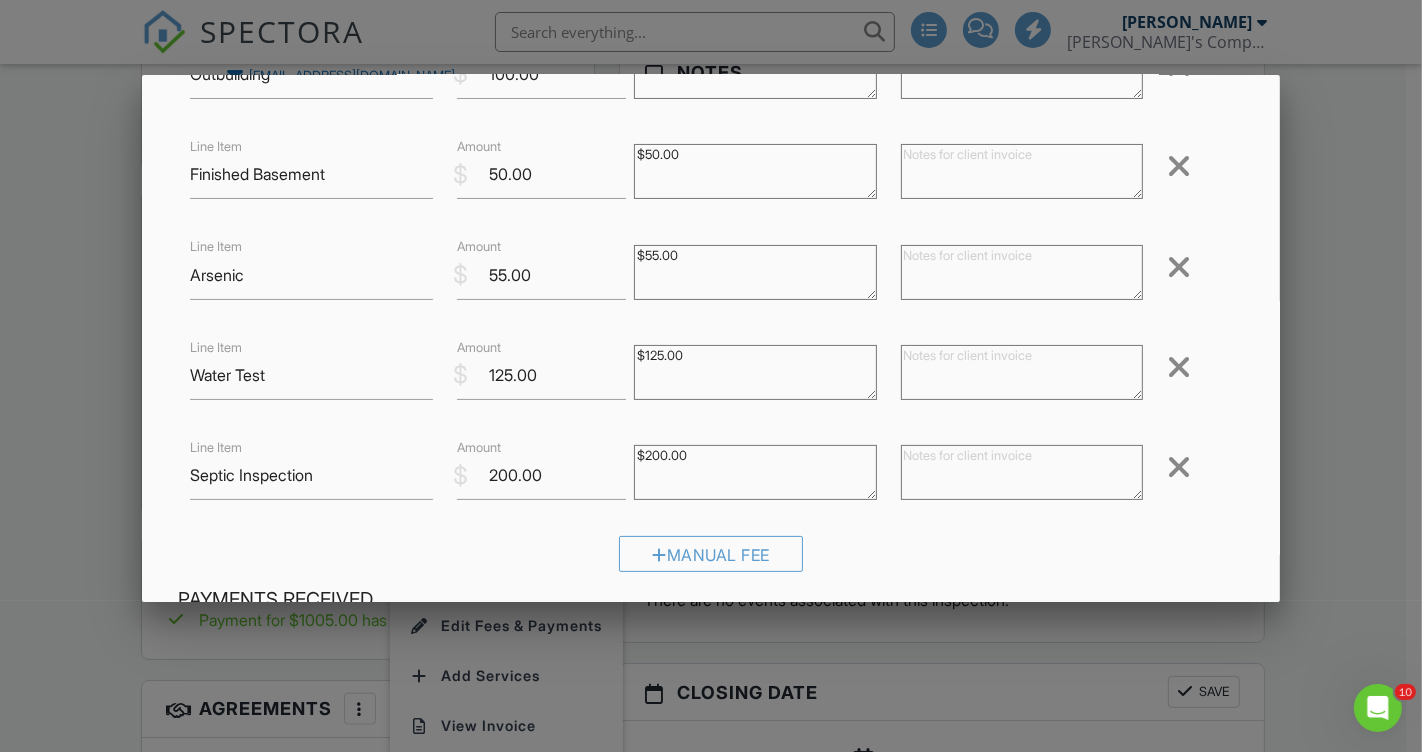 scroll, scrollTop: 333, scrollLeft: 0, axis: vertical 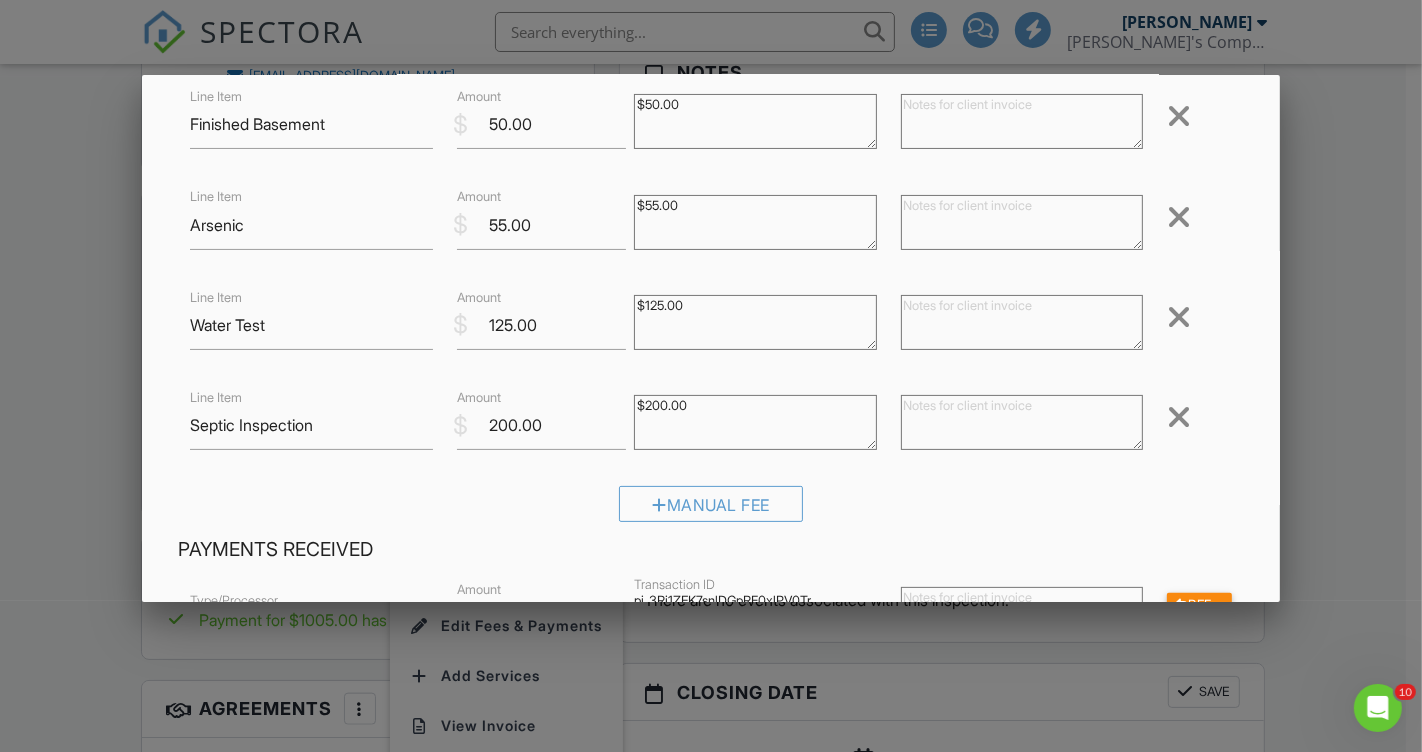 click at bounding box center [1179, 417] 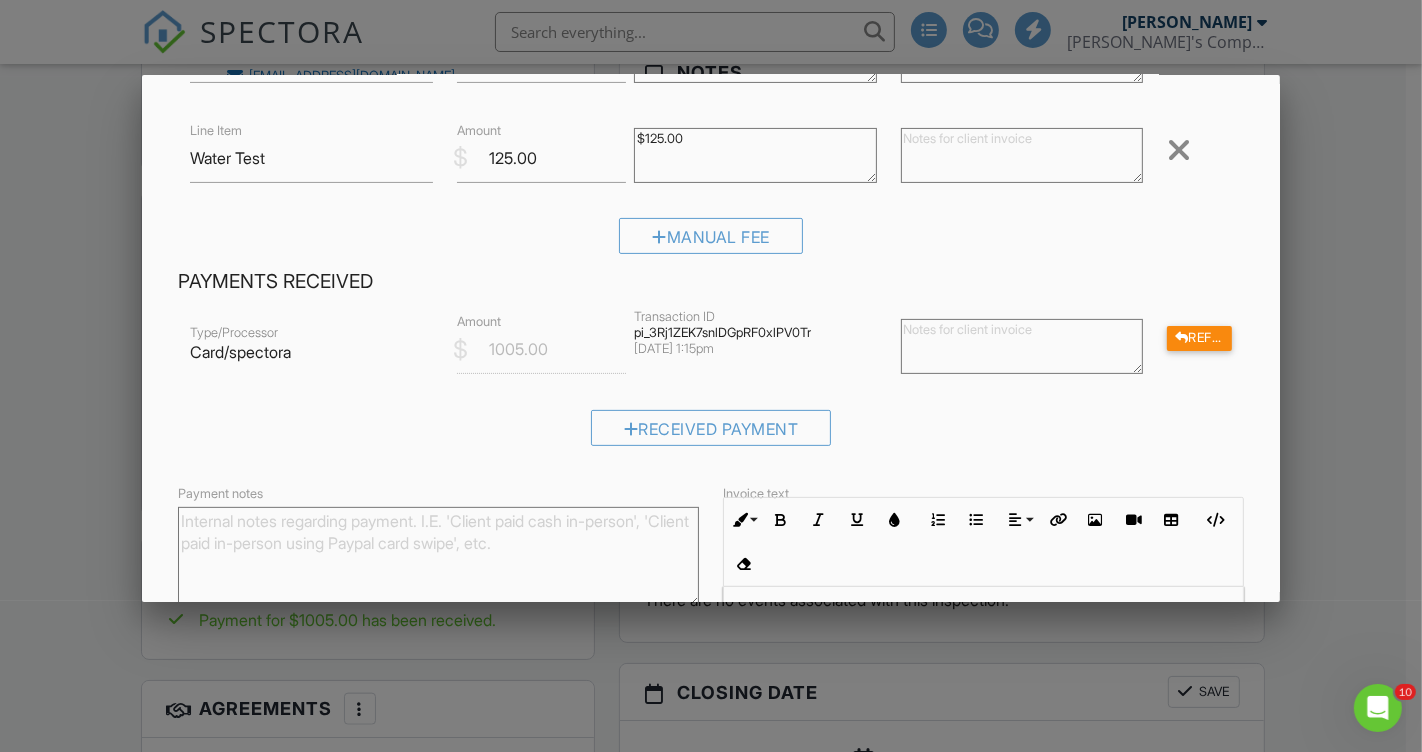 scroll, scrollTop: 555, scrollLeft: 0, axis: vertical 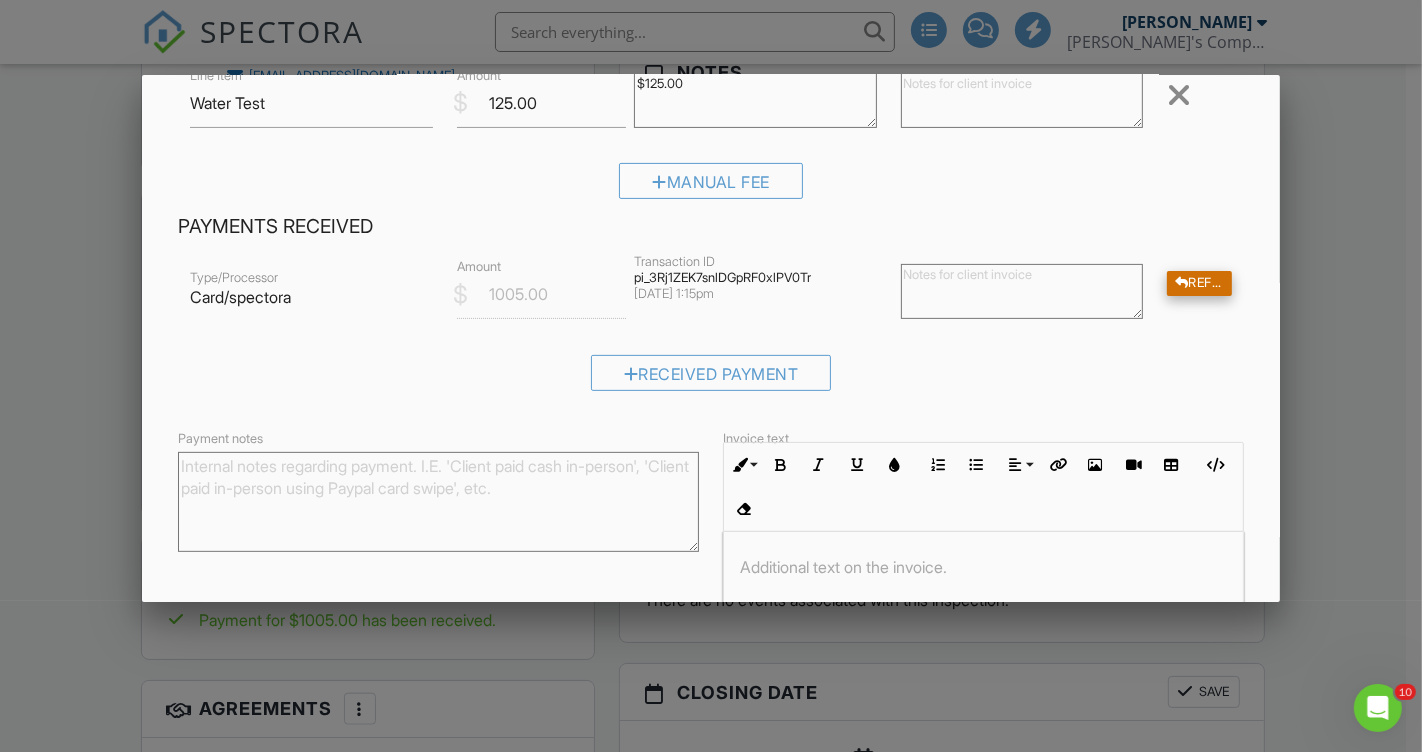 click on "Refund" at bounding box center [1199, 283] 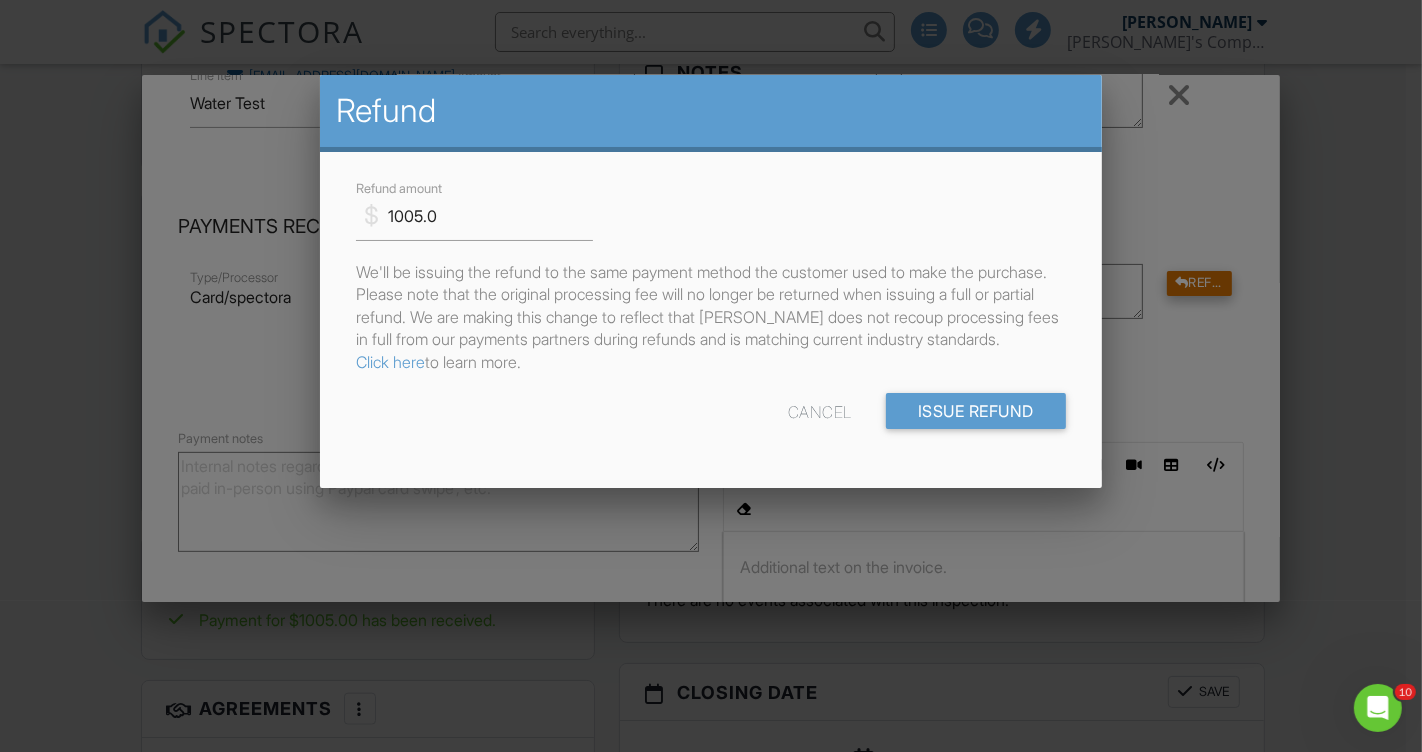 scroll, scrollTop: 0, scrollLeft: 0, axis: both 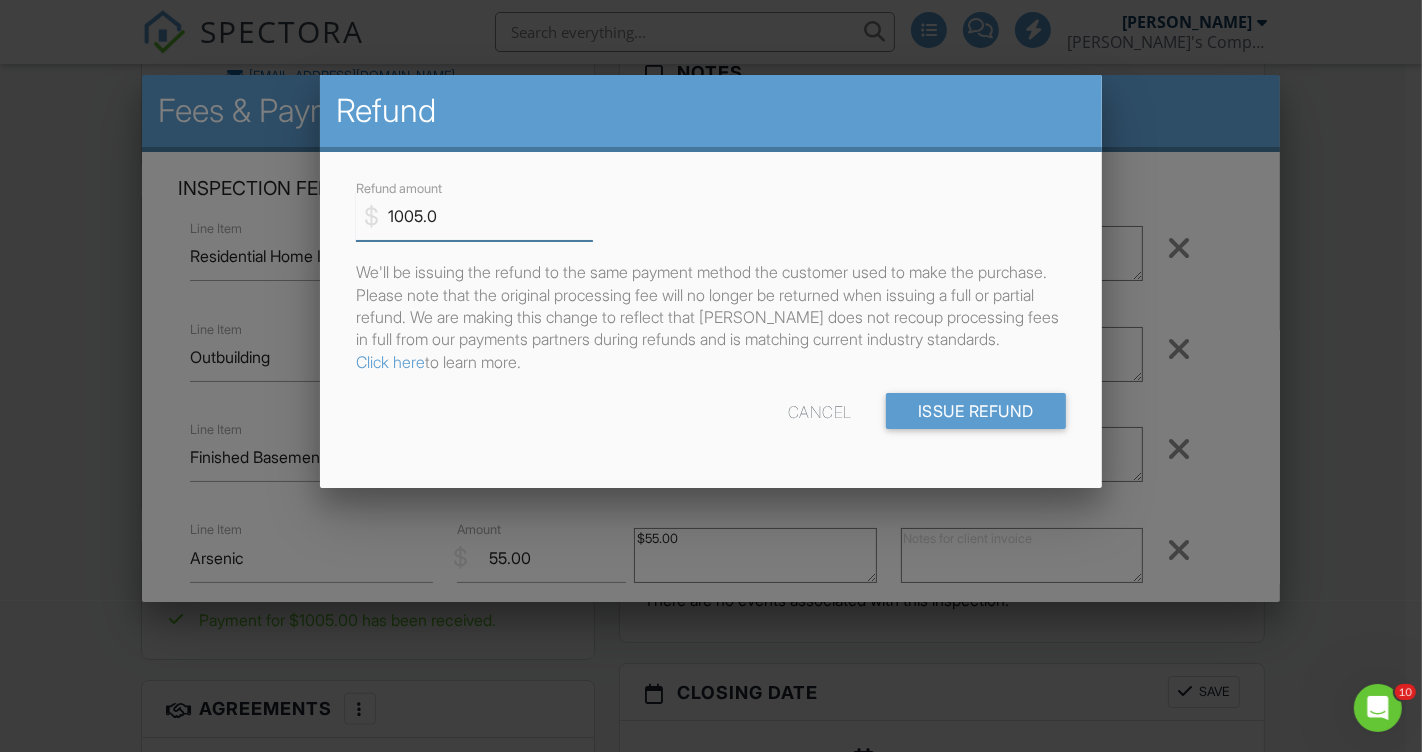 click on "1005.0" at bounding box center [474, 216] 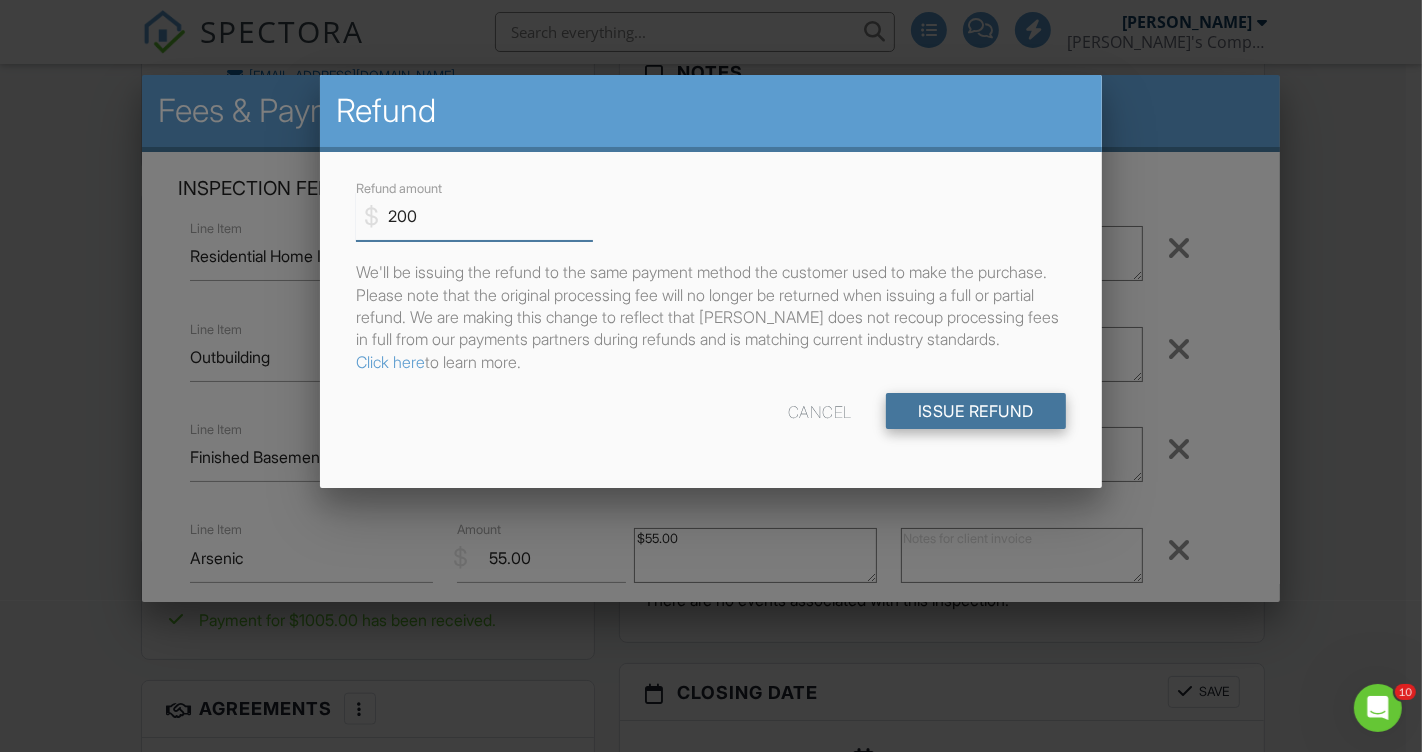 type on "200" 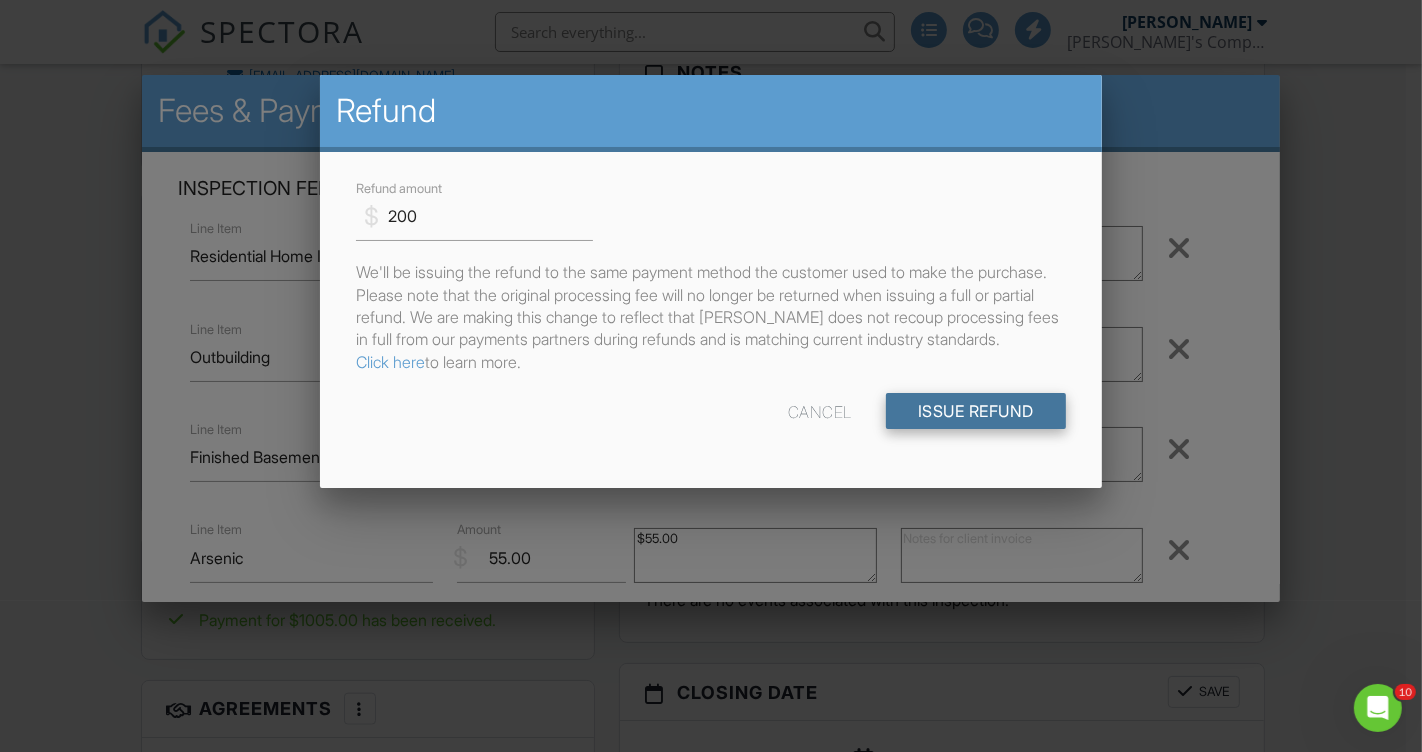 click on "Issue Refund" at bounding box center [976, 411] 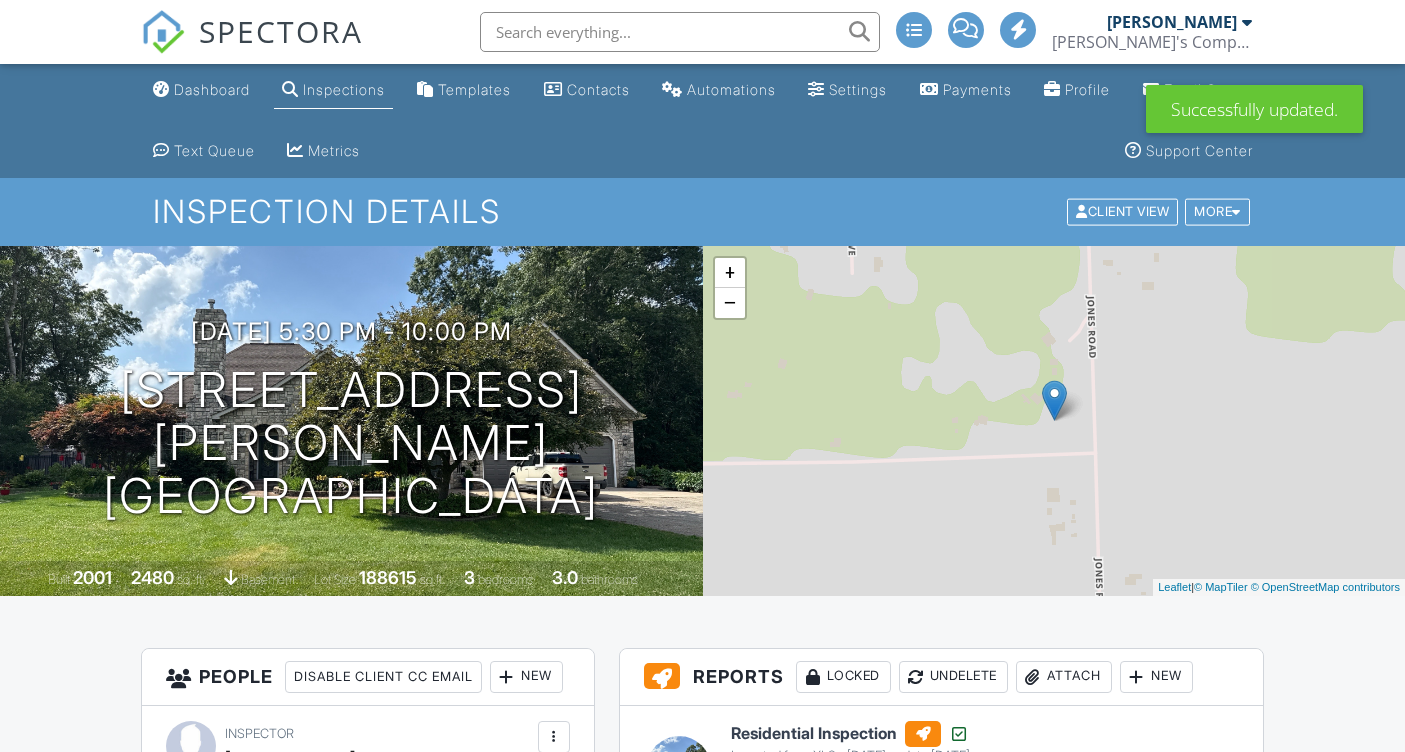 scroll, scrollTop: 0, scrollLeft: 0, axis: both 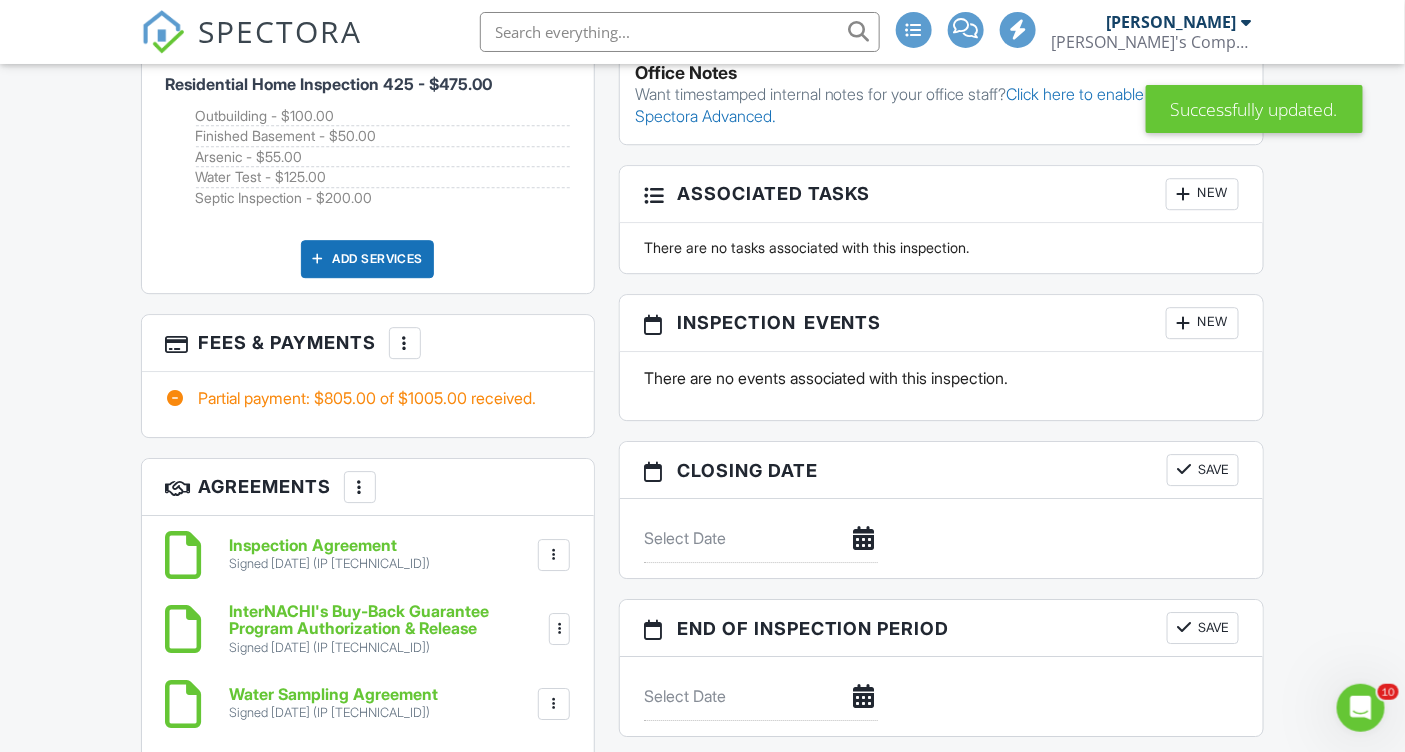 click at bounding box center (405, 343) 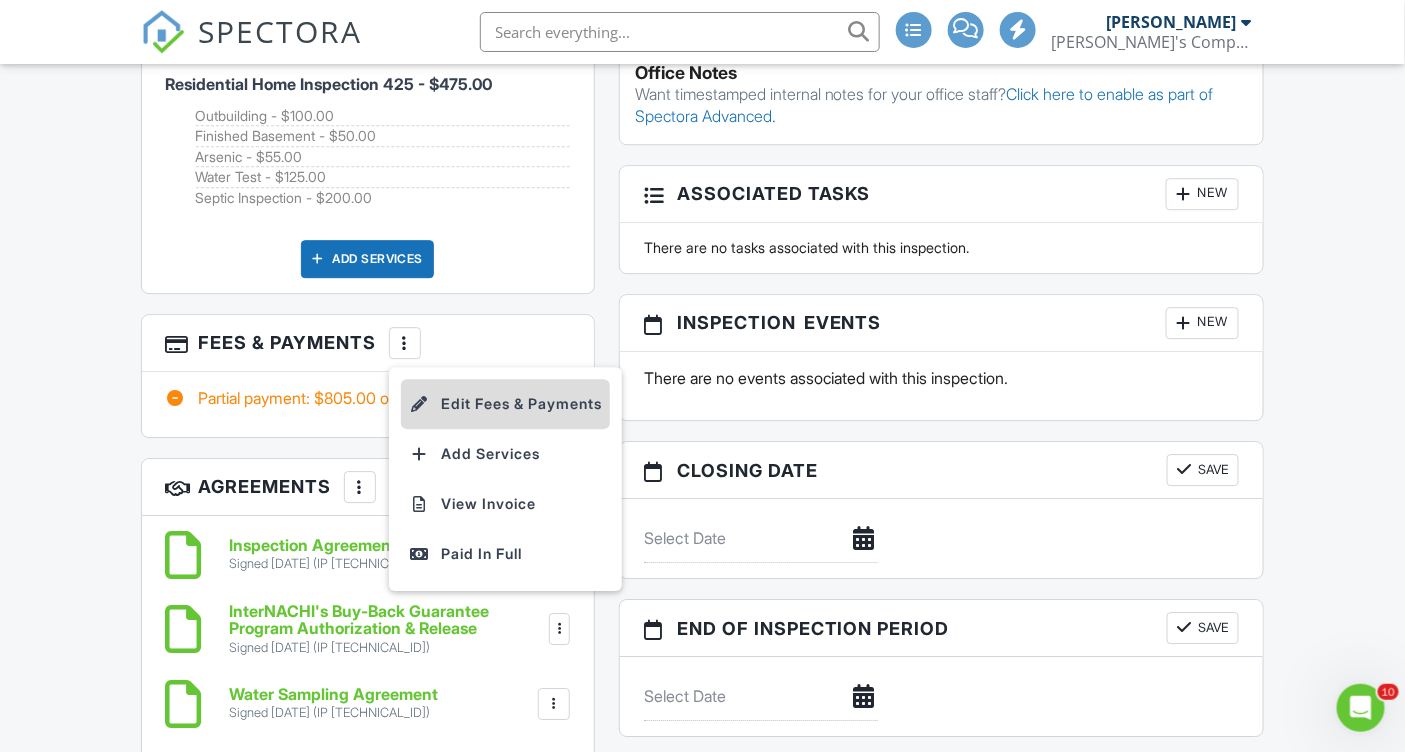 click on "Edit Fees & Payments" at bounding box center (505, 404) 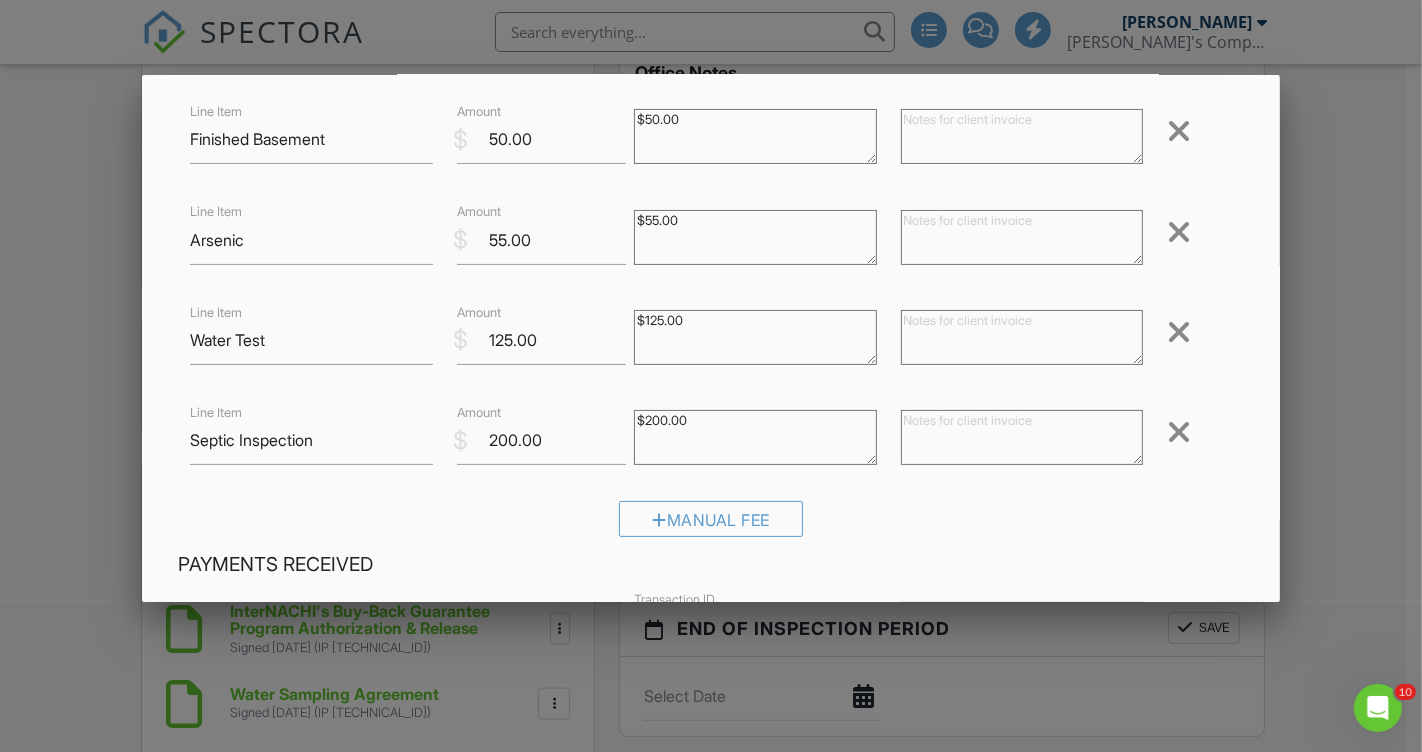 scroll, scrollTop: 333, scrollLeft: 0, axis: vertical 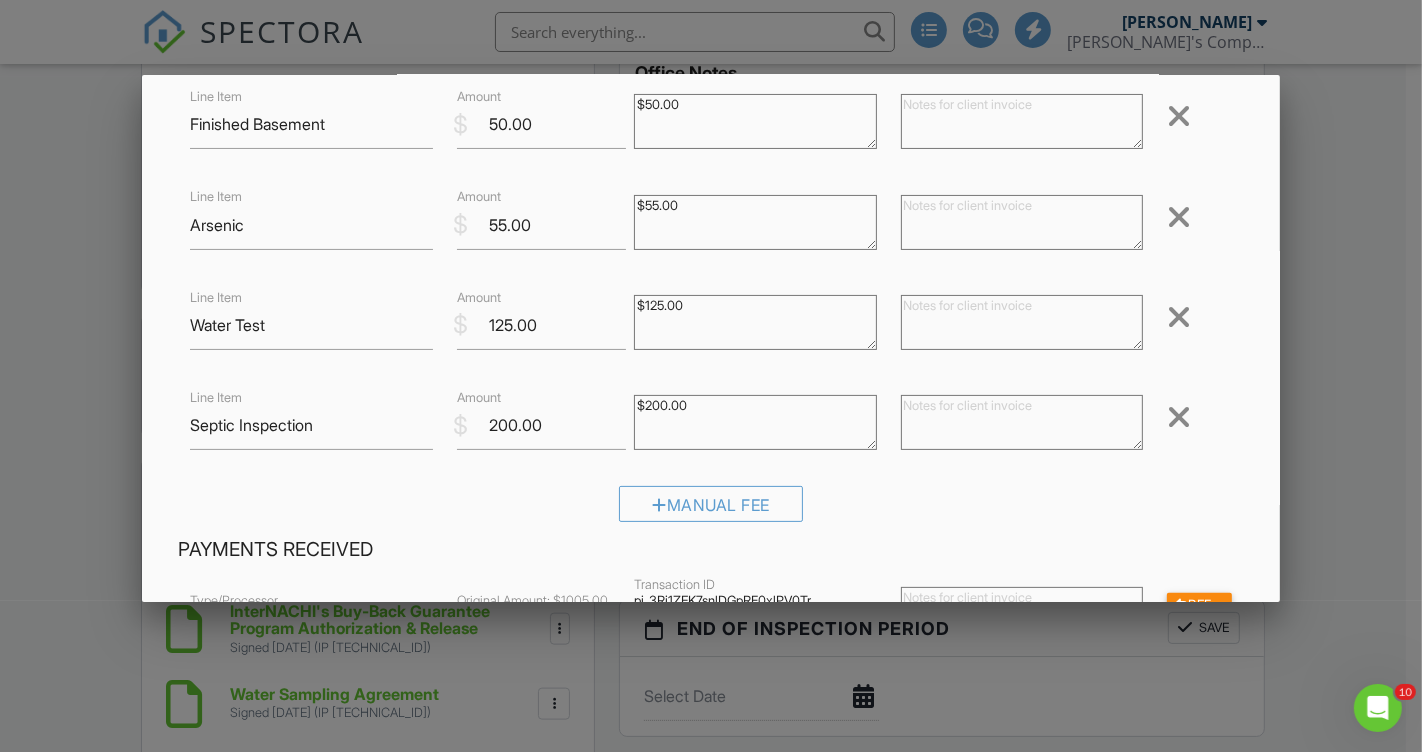 click at bounding box center (1179, 417) 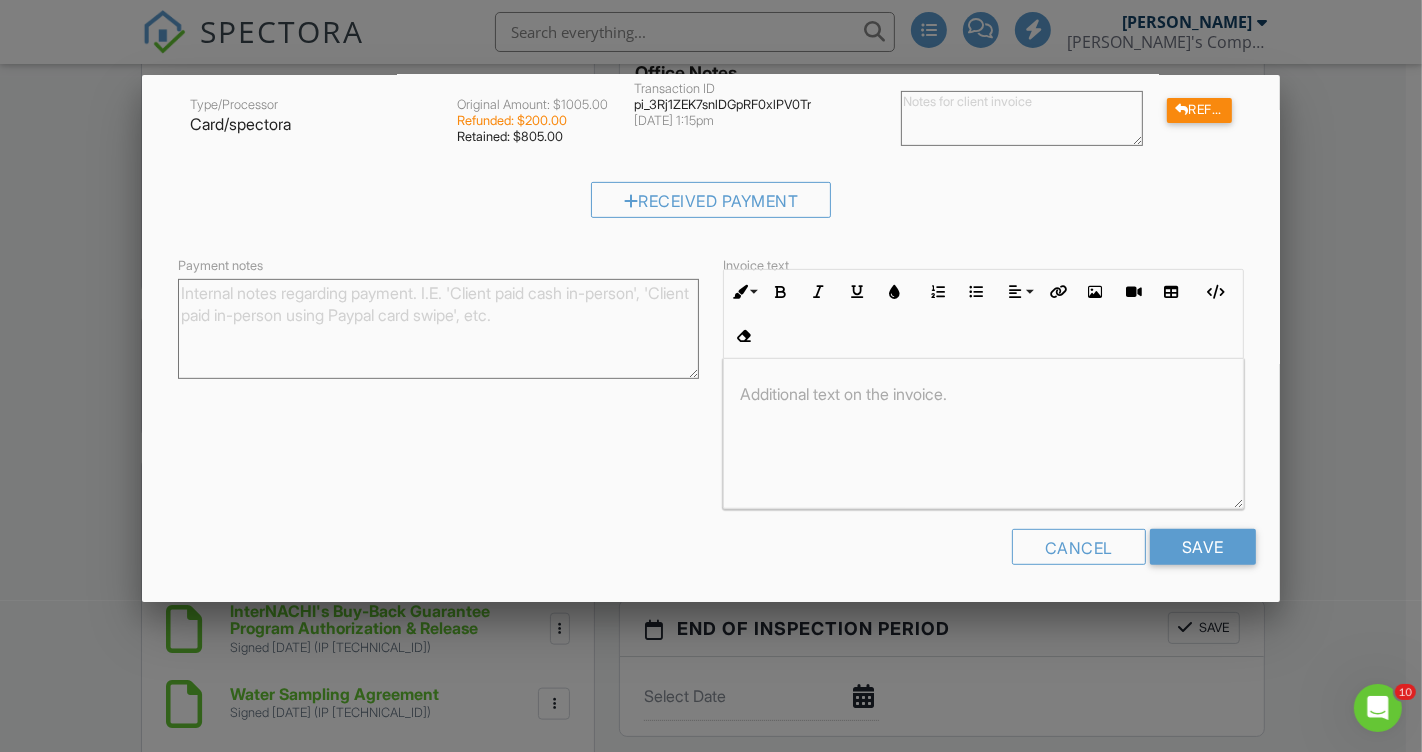 scroll, scrollTop: 731, scrollLeft: 0, axis: vertical 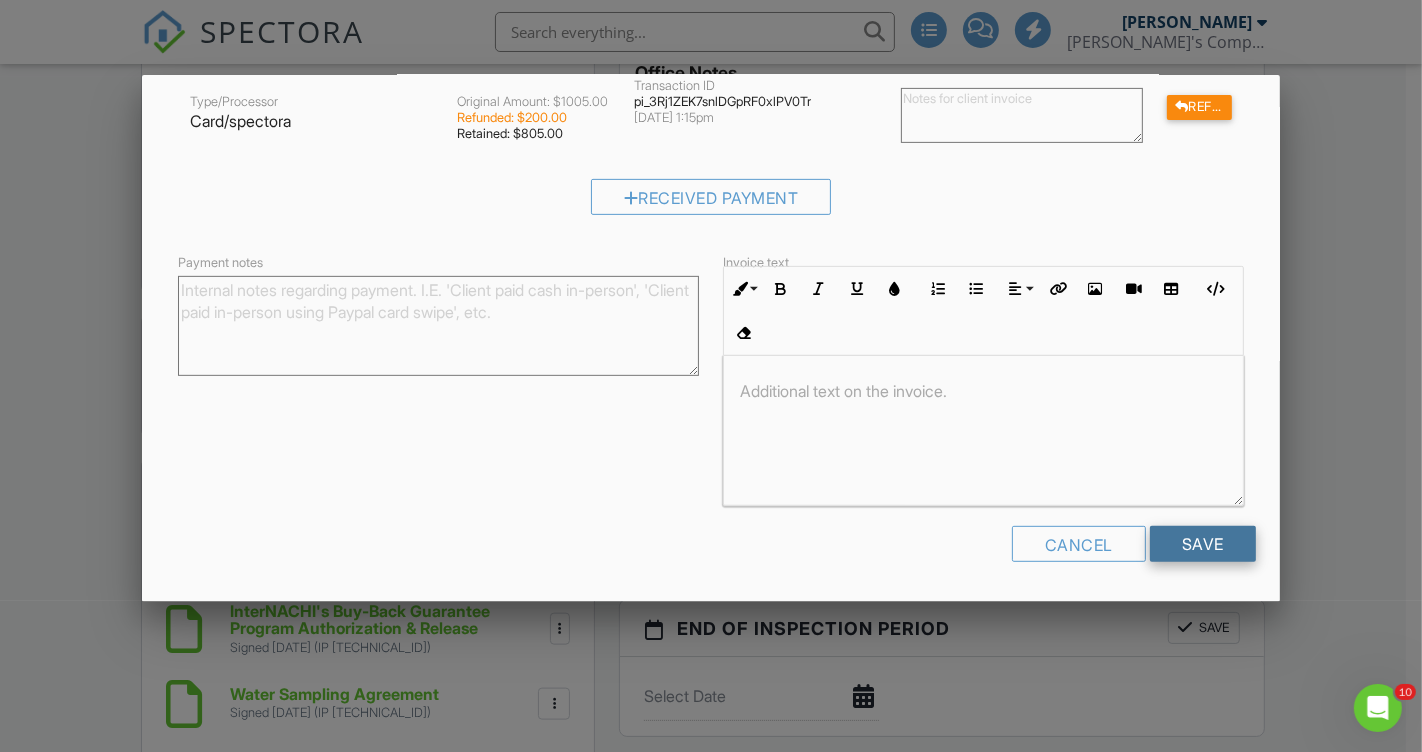 click on "Save" at bounding box center [1203, 544] 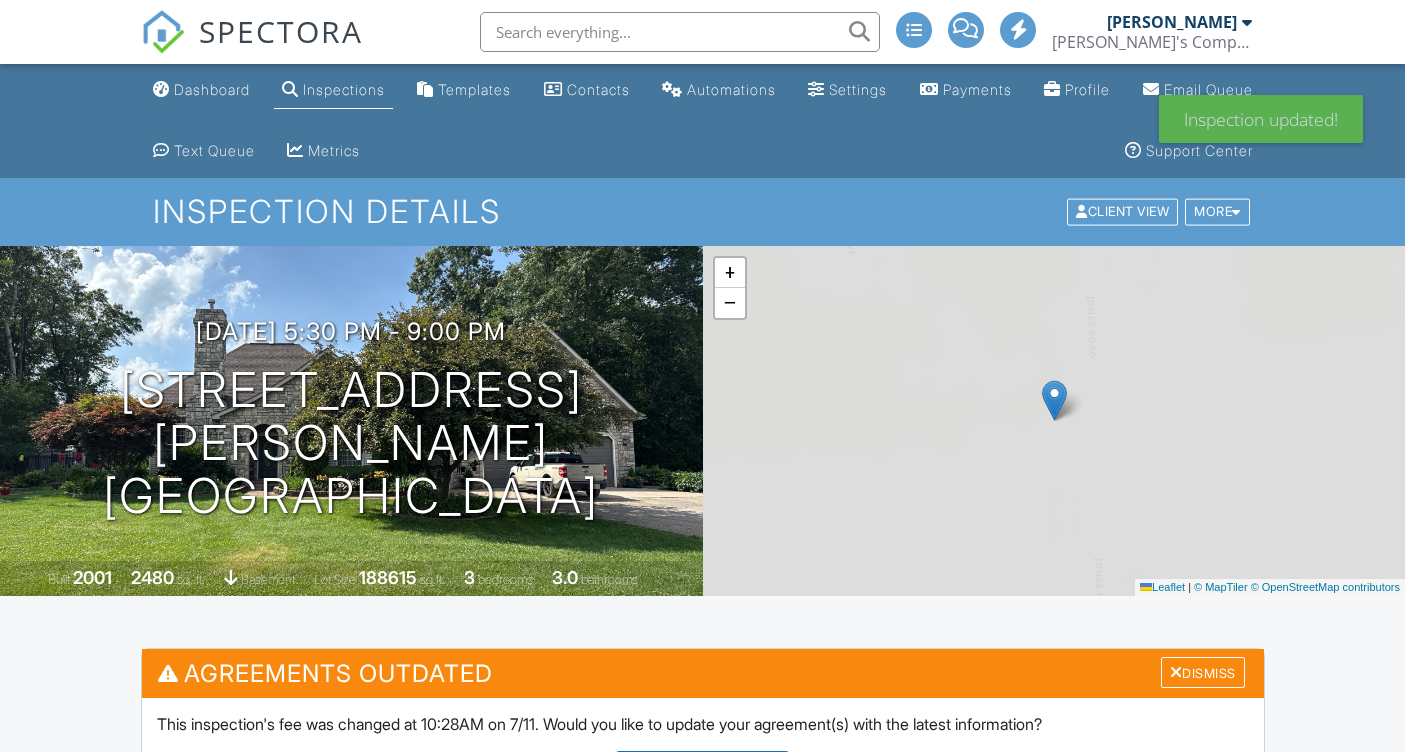 scroll, scrollTop: 0, scrollLeft: 0, axis: both 